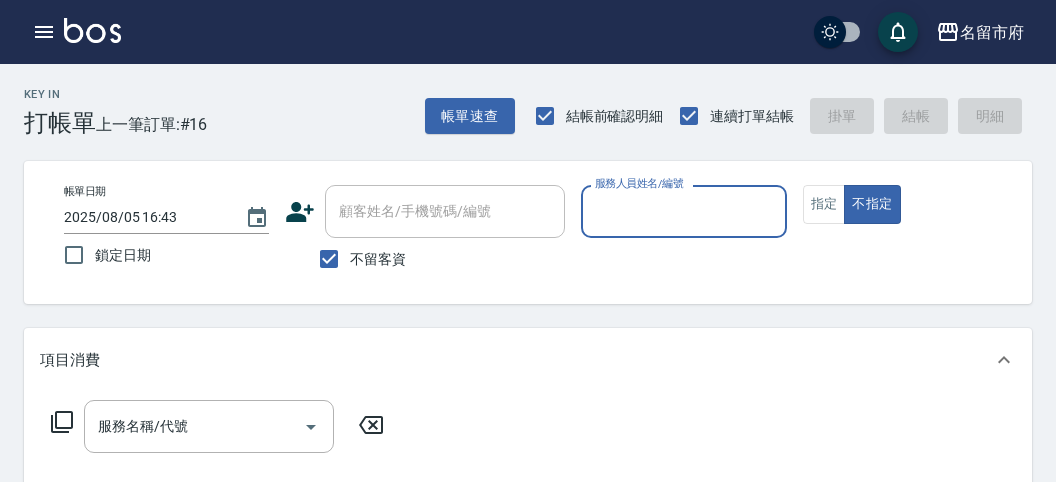 scroll, scrollTop: 0, scrollLeft: 0, axis: both 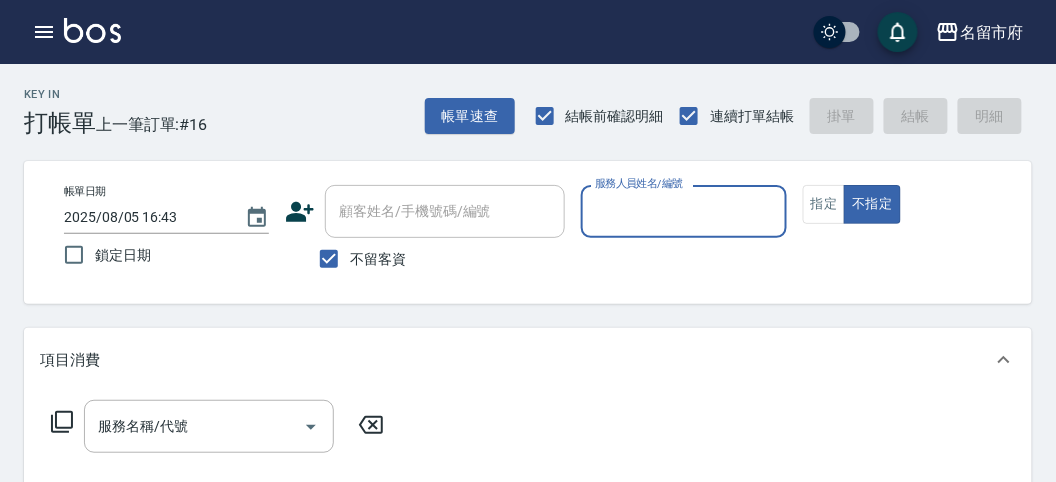 drag, startPoint x: 551, startPoint y: 339, endPoint x: 570, endPoint y: 346, distance: 20.248457 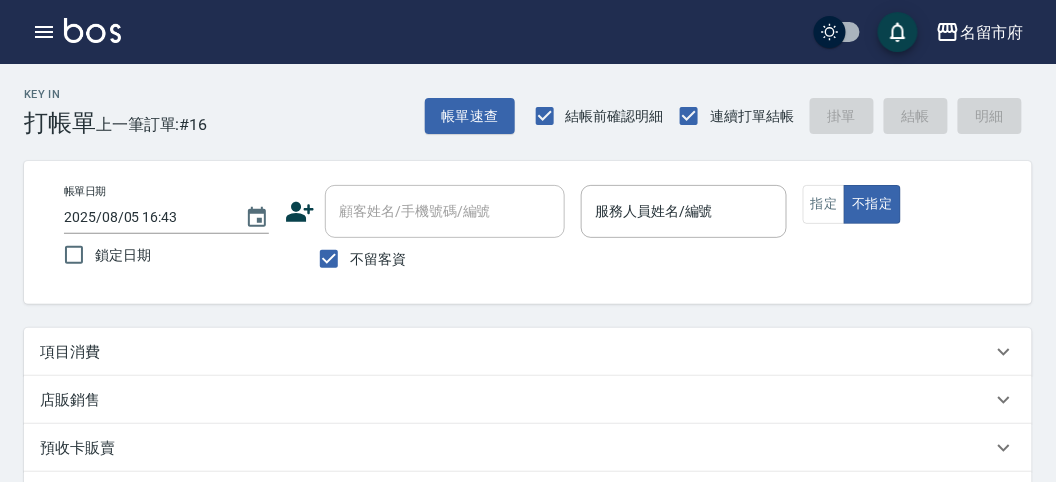 click on "Key In 打帳單 上一筆訂單:#16 帳單速查 結帳前確認明細 連續打單結帳 掛單 結帳 明細 帳單日期 [DATE] [TIME] 鎖定日期 顧客姓名/手機號碼/編號 顧客姓名/手機號碼/編號 不留客資 服務人員姓名/編號 服務人員姓名/編號 指定 不指定 項目消費 服務名稱/代號 服務名稱/代號 店販銷售 服務人員姓名/編號 服務人員姓名/編號 商品代號/名稱 商品代號/名稱 預收卡販賣 卡券名稱/代號 卡券名稱/代號 其他付款方式 其他付款方式 其他付款方式 備註及來源 備註 備註 訂單來源 ​ 訂單來源 隱藏業績明細 服務消費  0 店販消費  0 使用預收卡  0 業績合計   0 預收卡販賣  0 會員卡販賣  0 扣入金  0 現金應收   0 其他付款方式  0 紅利點數折抵  0 掛單 結帳 明細" at bounding box center [528, 477] 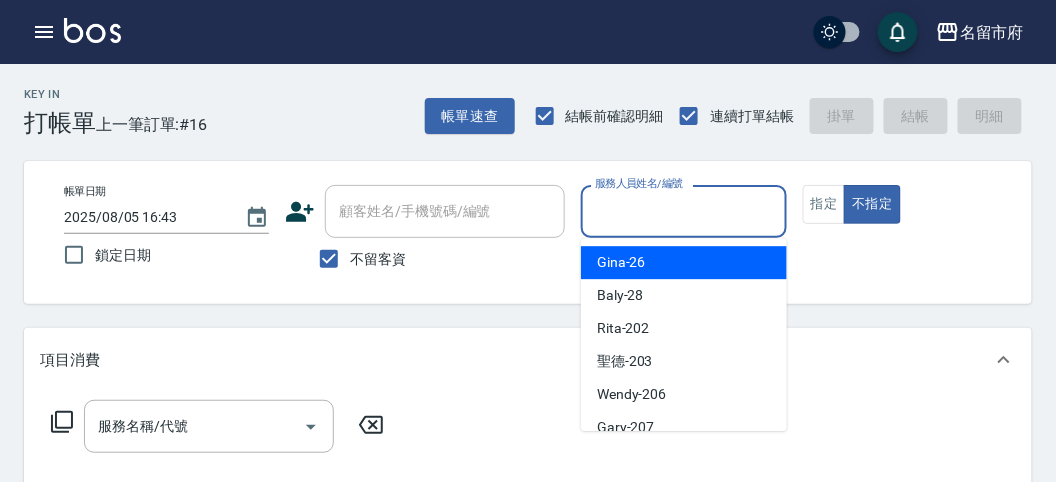 click on "服務人員姓名/編號" at bounding box center [683, 211] 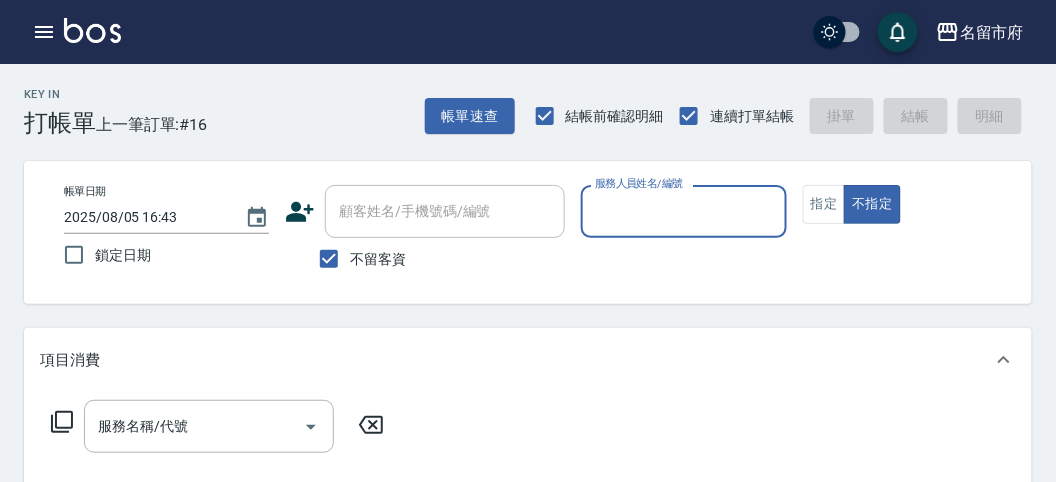 click on "服務人員姓名/編號" at bounding box center (683, 211) 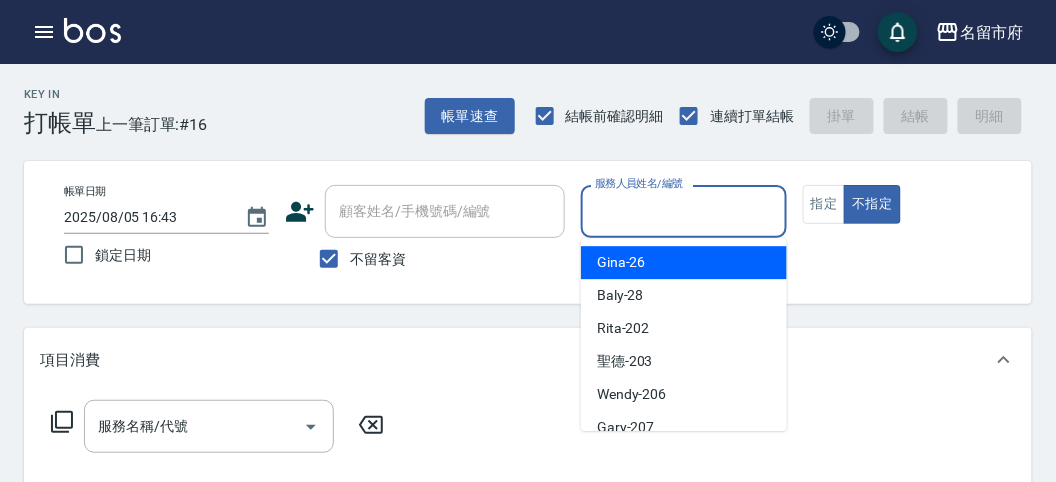 click on "Gina -26" at bounding box center (684, 262) 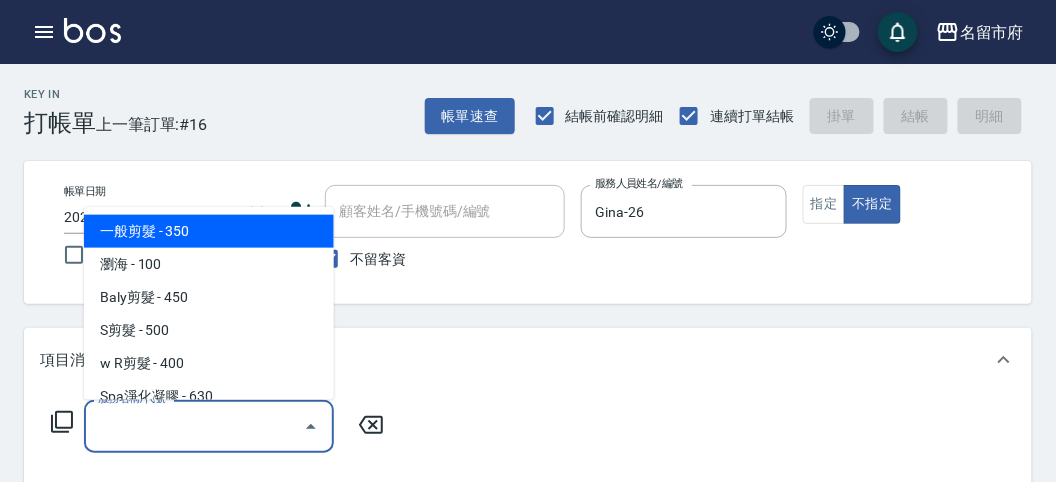 click on "服務名稱/代號" at bounding box center (194, 426) 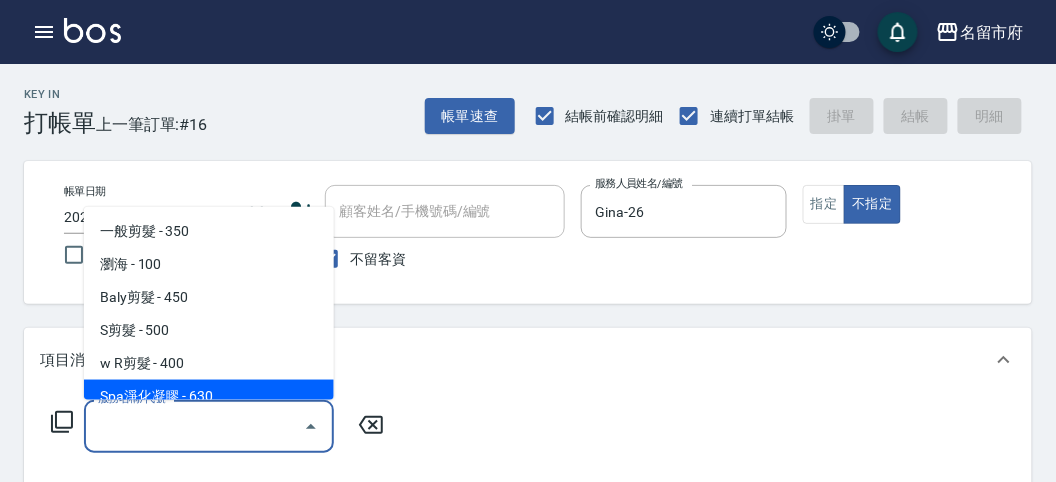 click on "服務名稱/代號 服務名稱/代號" at bounding box center [218, 426] 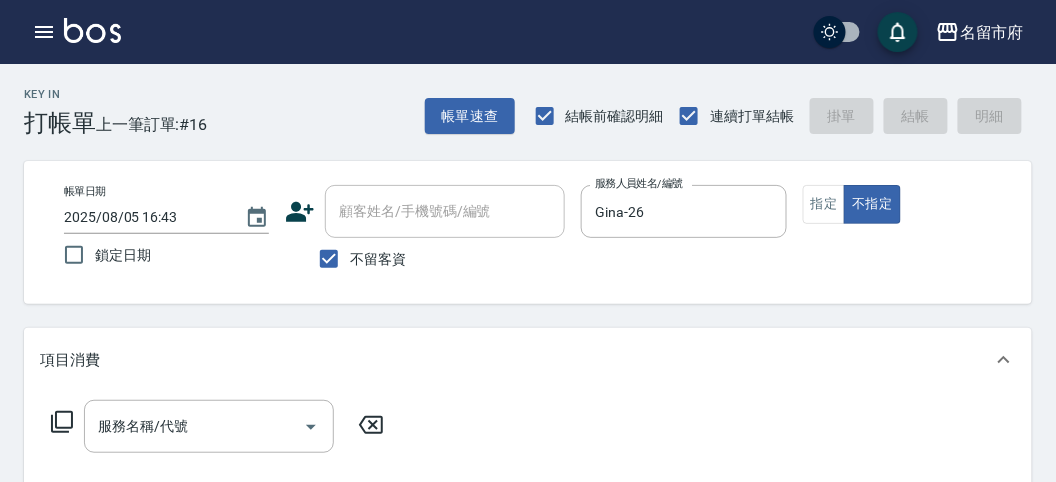 click 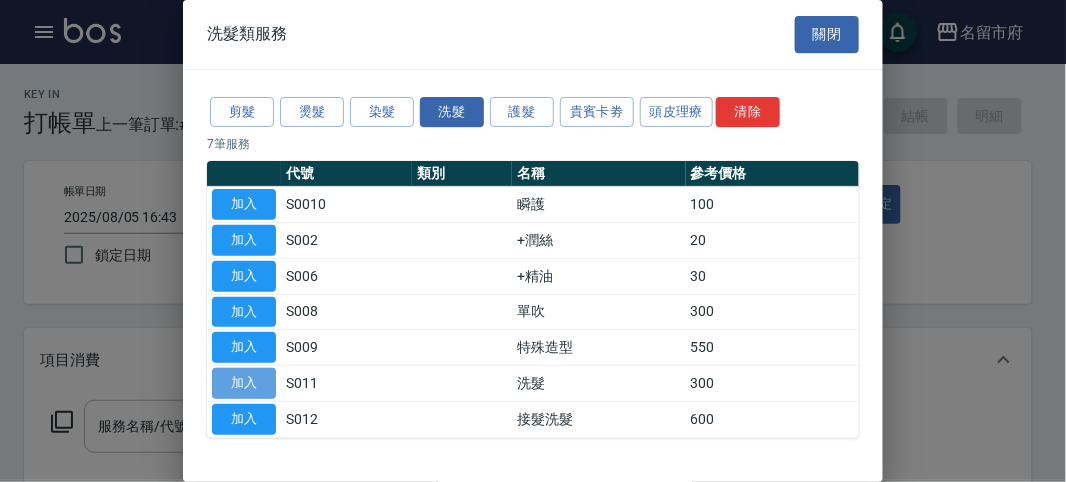 click on "加入" at bounding box center (244, 383) 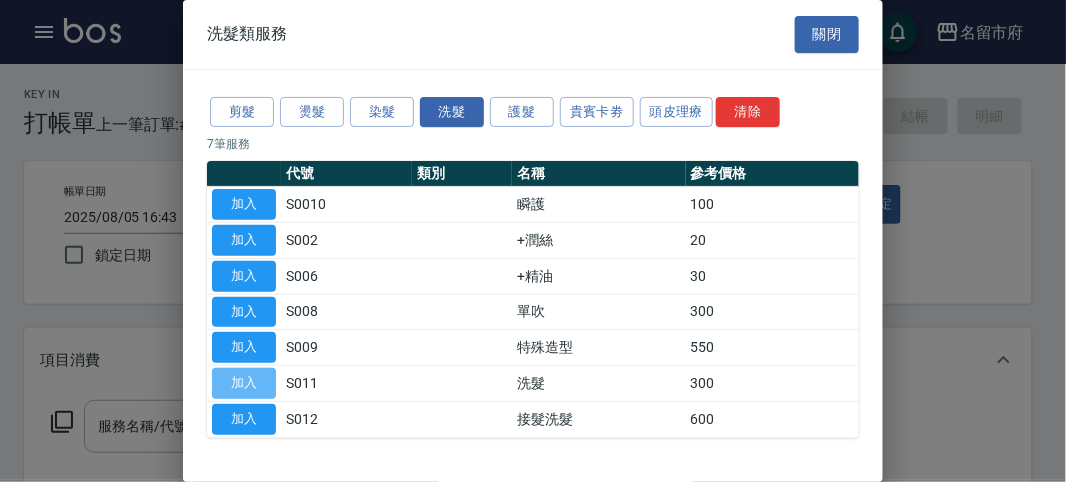 type on "洗髮(S011)" 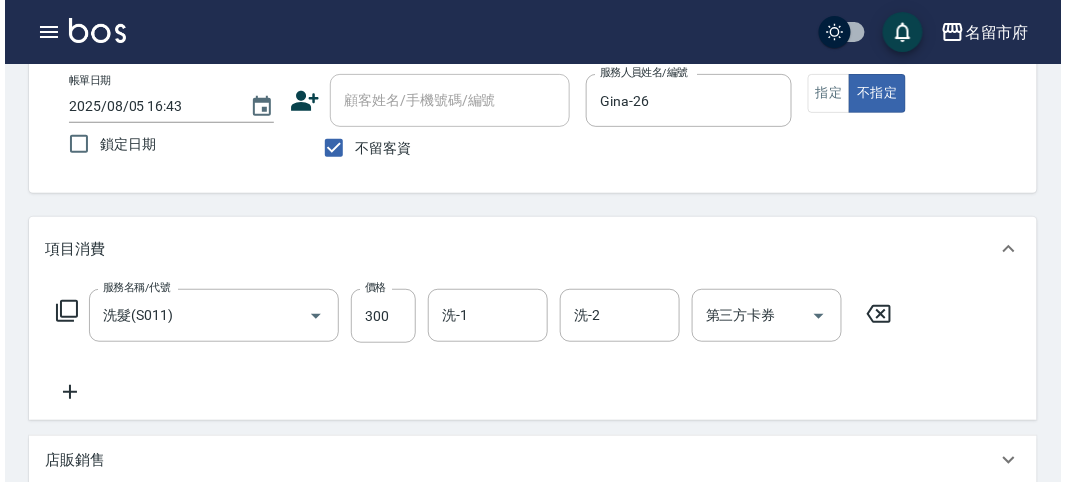 scroll, scrollTop: 585, scrollLeft: 0, axis: vertical 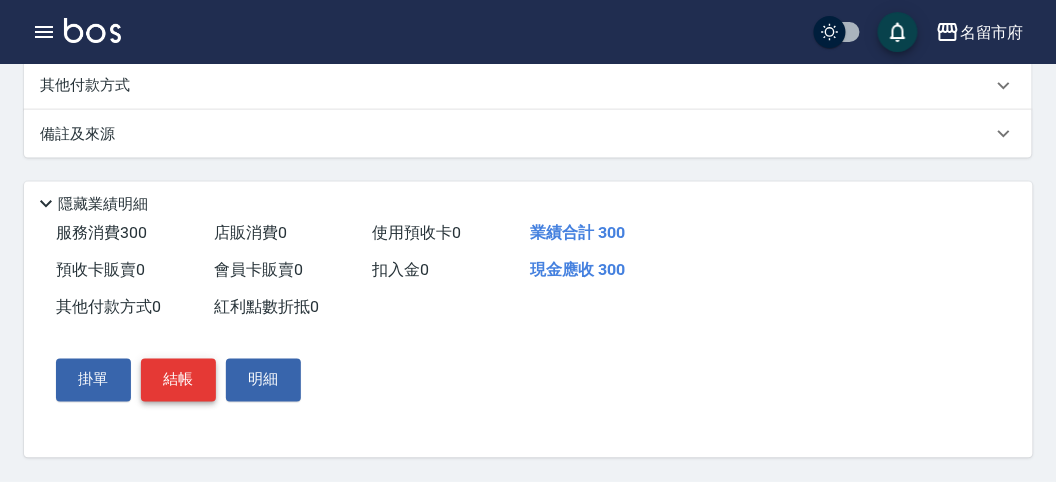 click on "結帳" at bounding box center [178, 380] 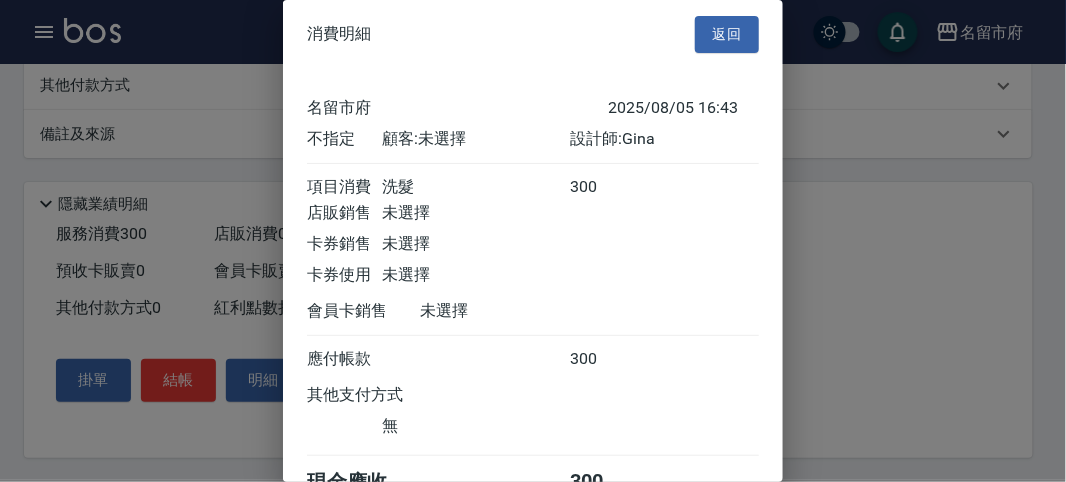 scroll, scrollTop: 111, scrollLeft: 0, axis: vertical 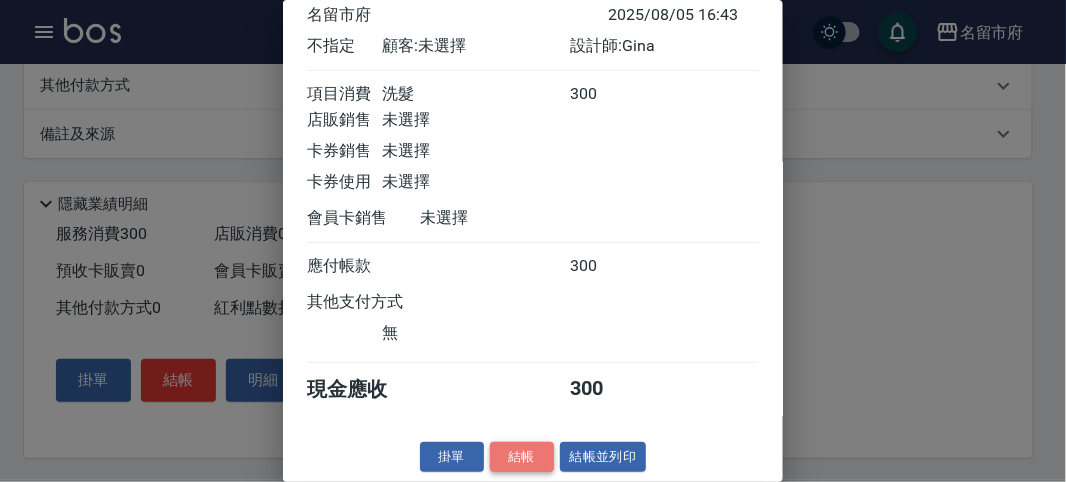 click on "結帳" at bounding box center (522, 457) 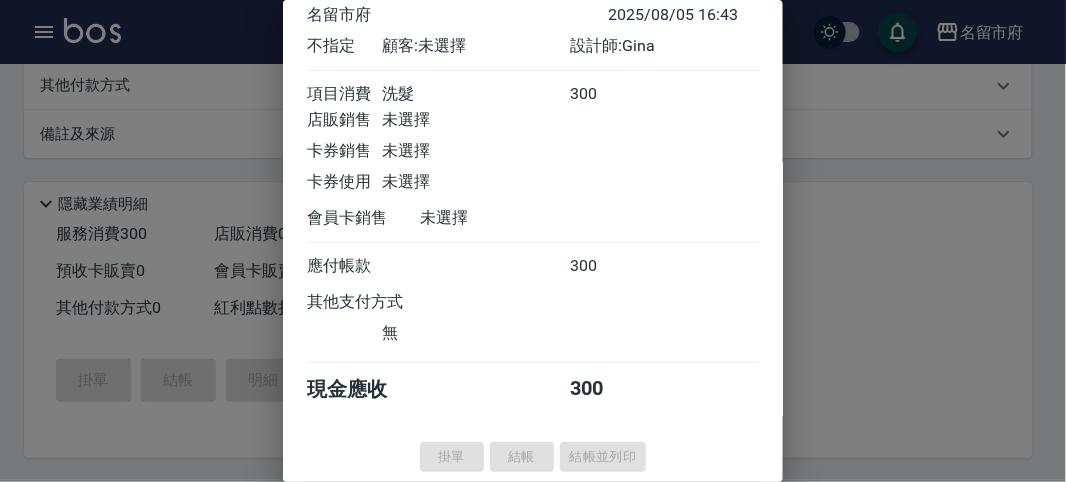 type on "[DATE] [TIME]" 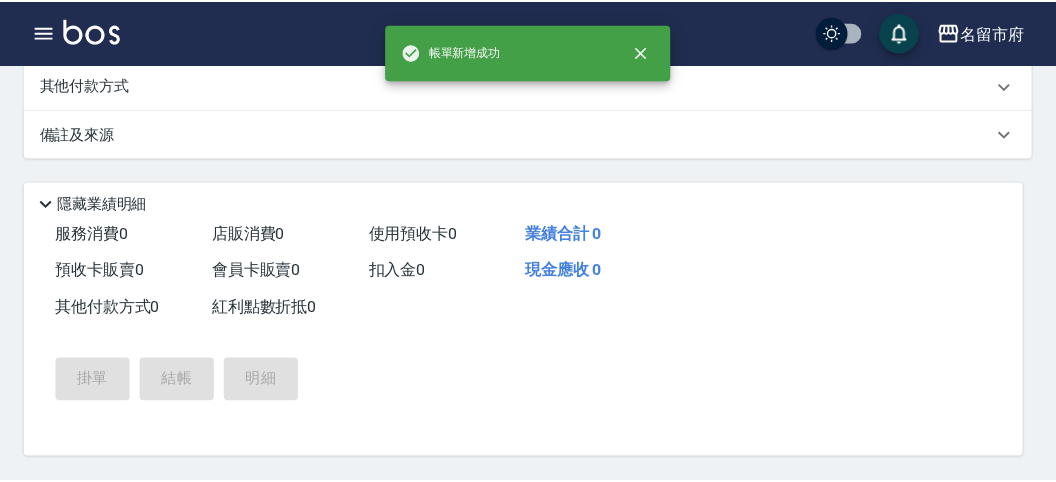scroll, scrollTop: 0, scrollLeft: 0, axis: both 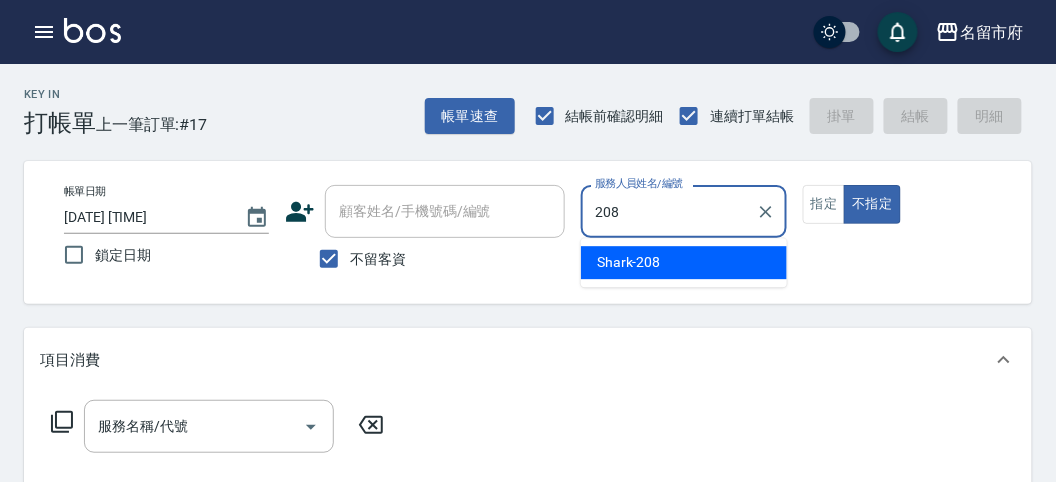 click on "[FIRST] -[ID]" at bounding box center (629, 262) 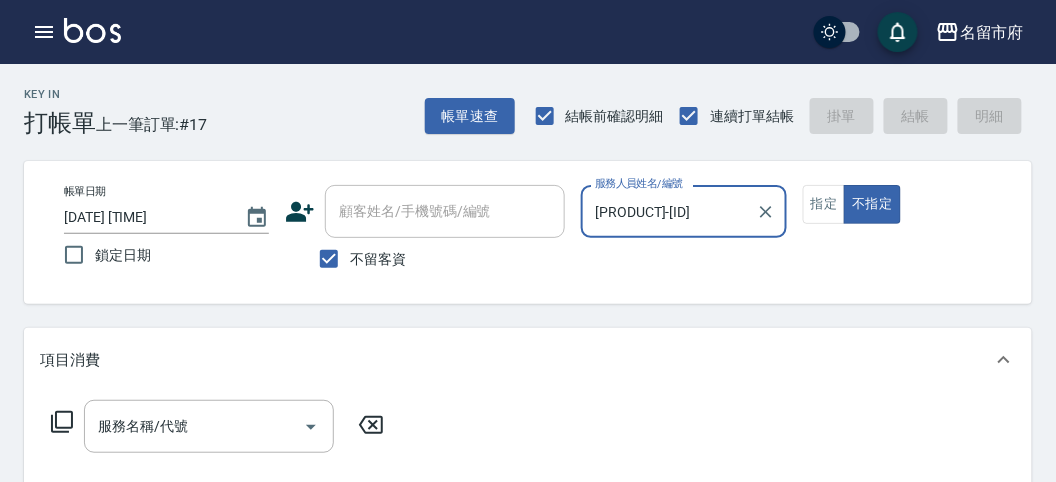 type on "[PRODUCT]-[ID]" 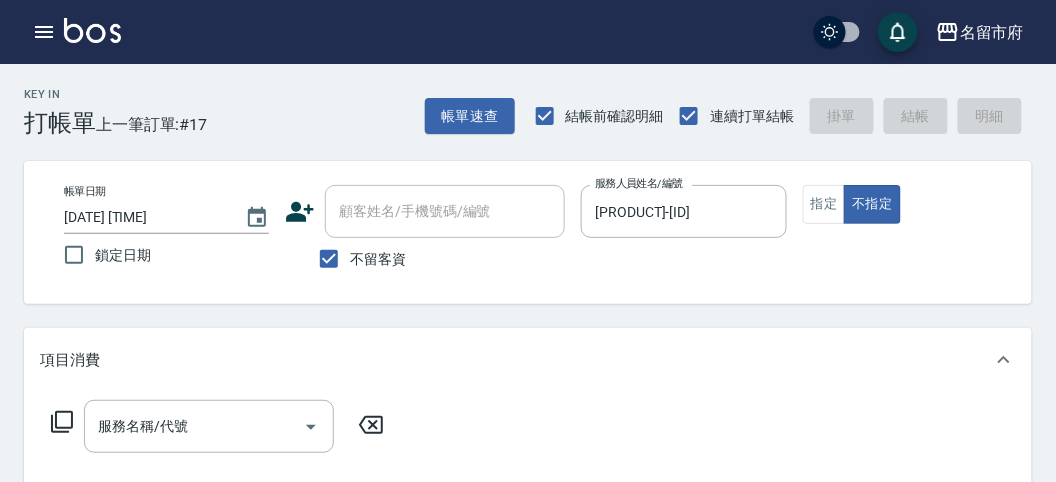 click 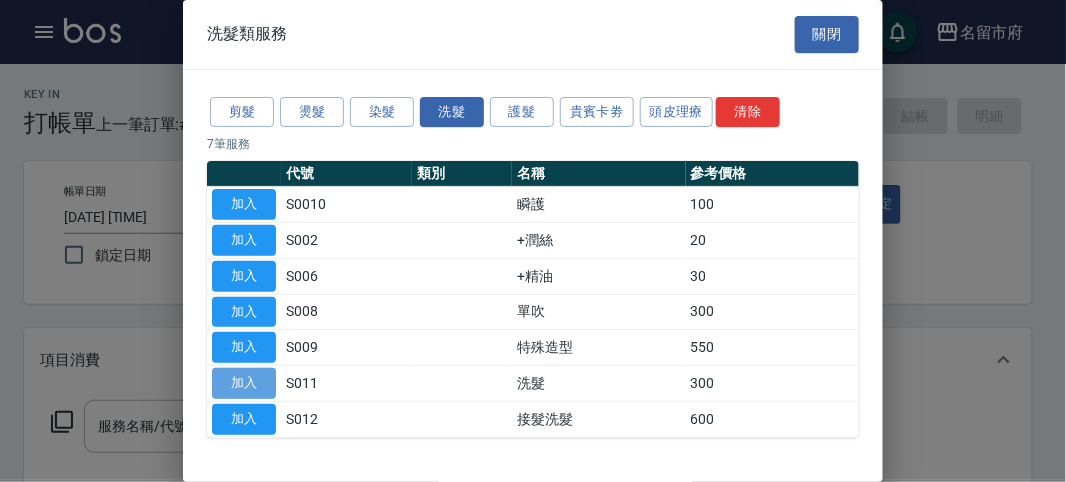 click on "加入" at bounding box center [244, 383] 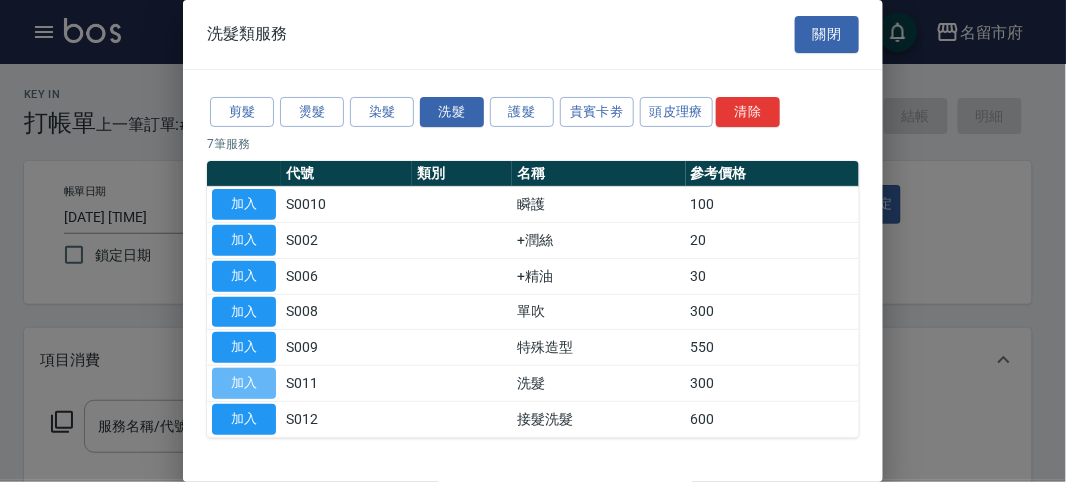 type on "洗髮(S011)" 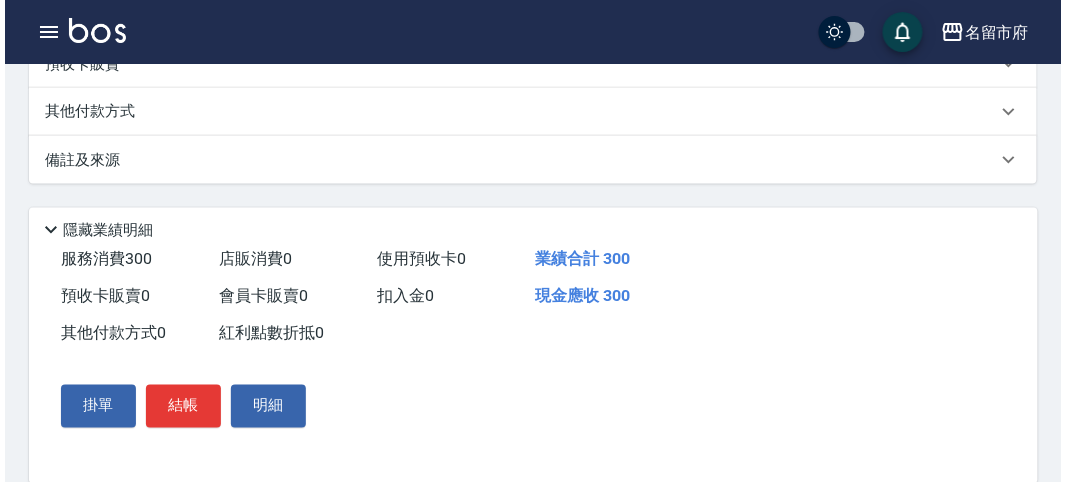 scroll, scrollTop: 585, scrollLeft: 0, axis: vertical 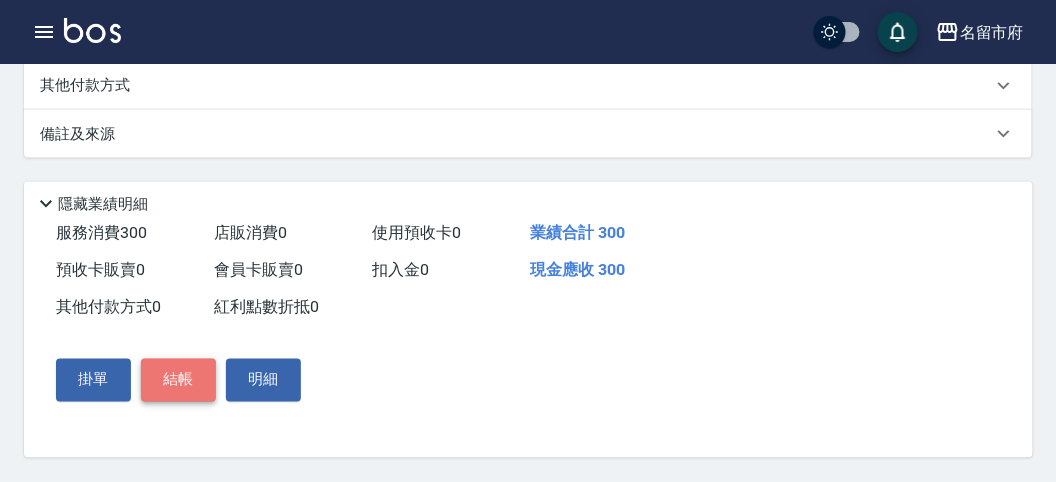 click on "結帳" at bounding box center (178, 380) 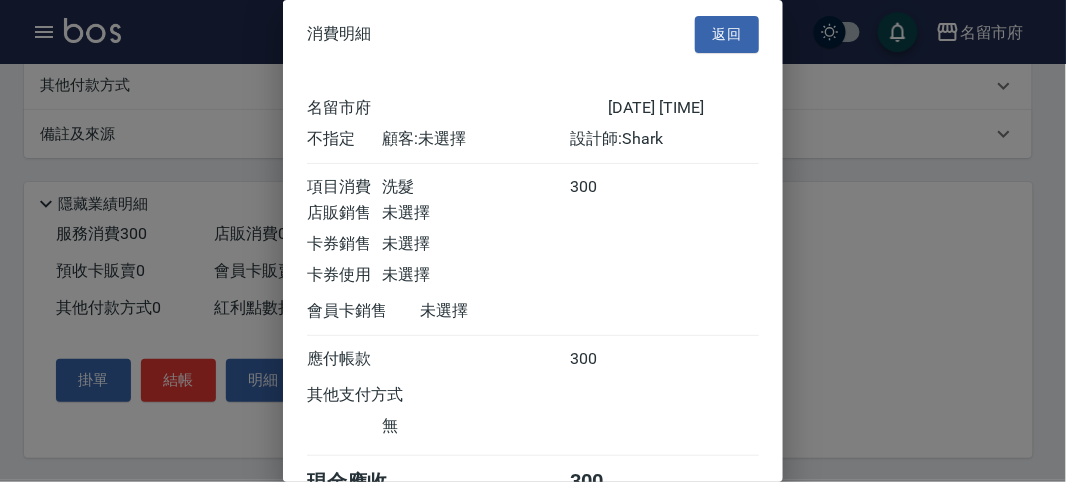 scroll, scrollTop: 111, scrollLeft: 0, axis: vertical 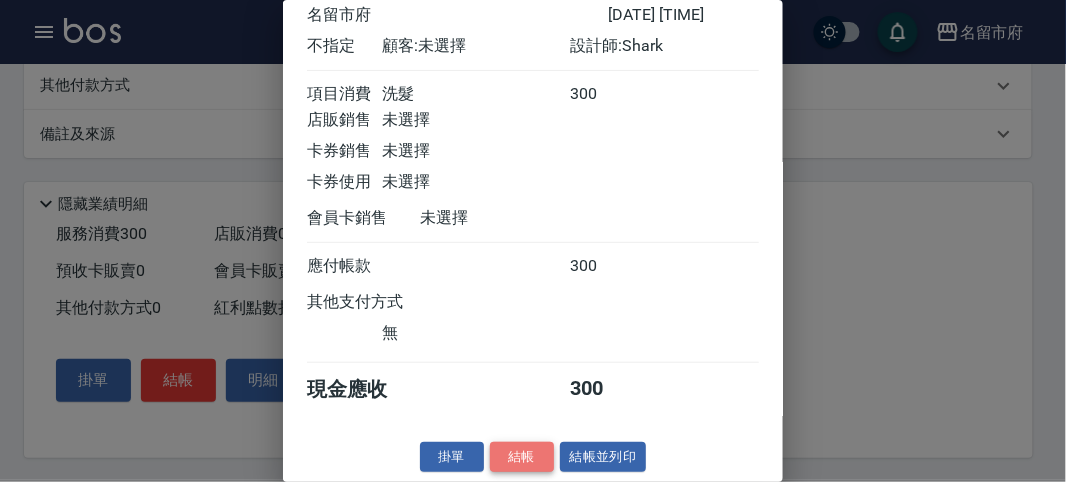 click on "結帳" at bounding box center (522, 457) 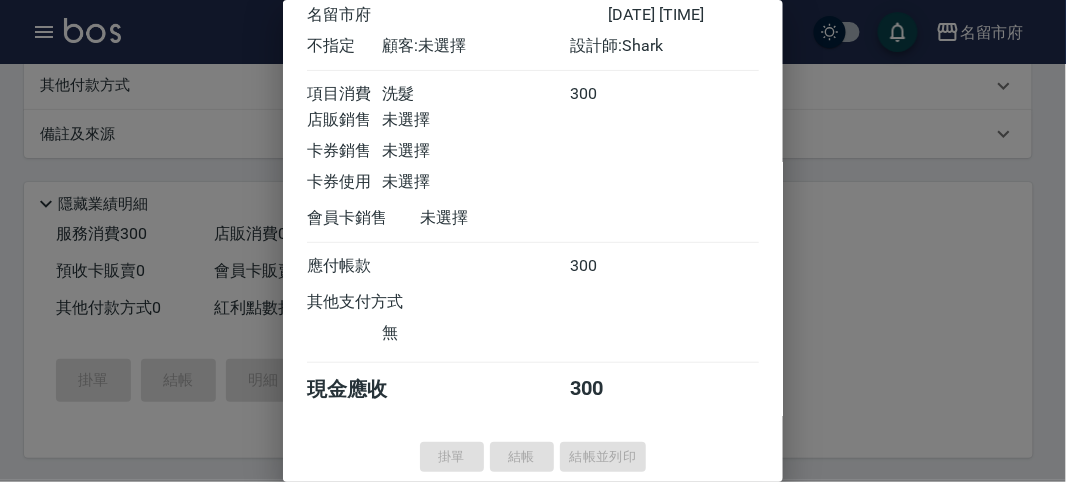 type on "[DATE] [TIME]" 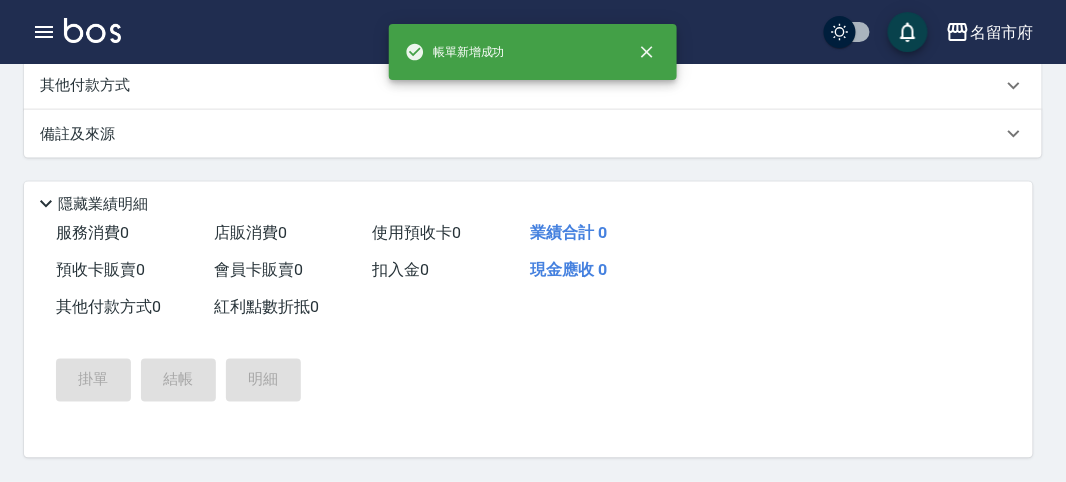 scroll, scrollTop: 0, scrollLeft: 0, axis: both 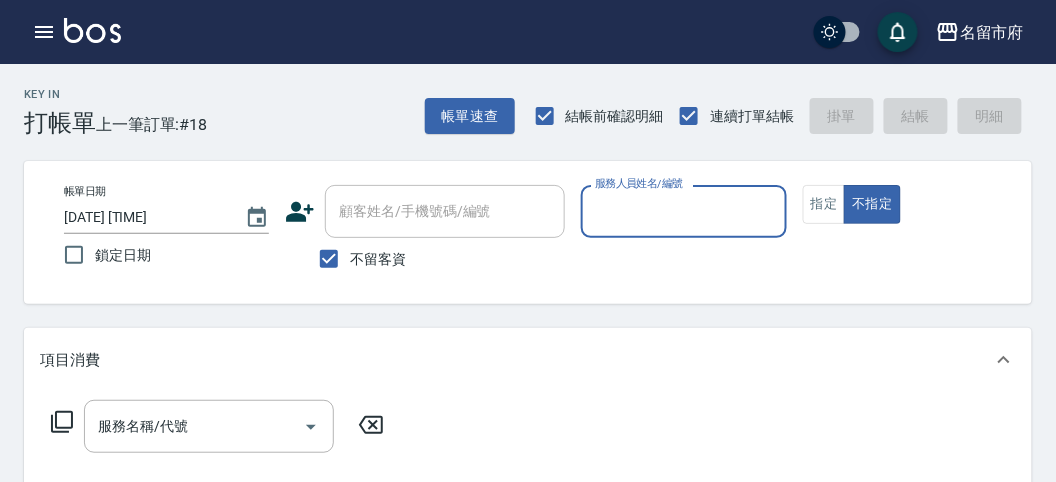 click on "服務人員姓名/編號" at bounding box center (683, 211) 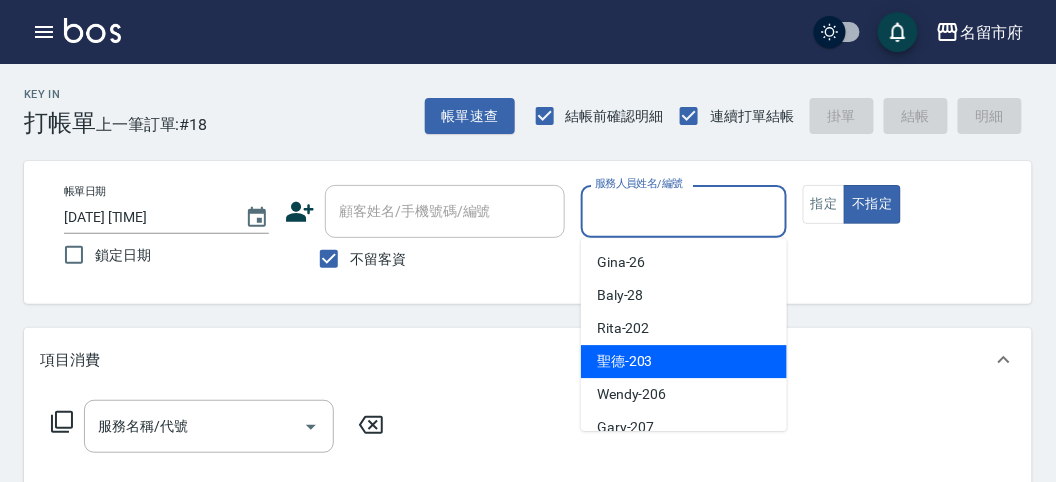 click on "聖德 -203" at bounding box center (625, 361) 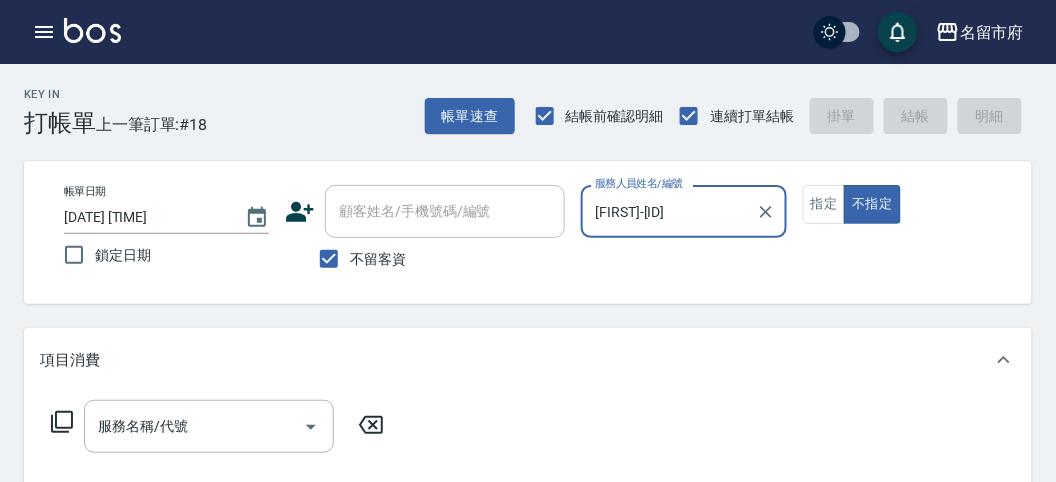 click 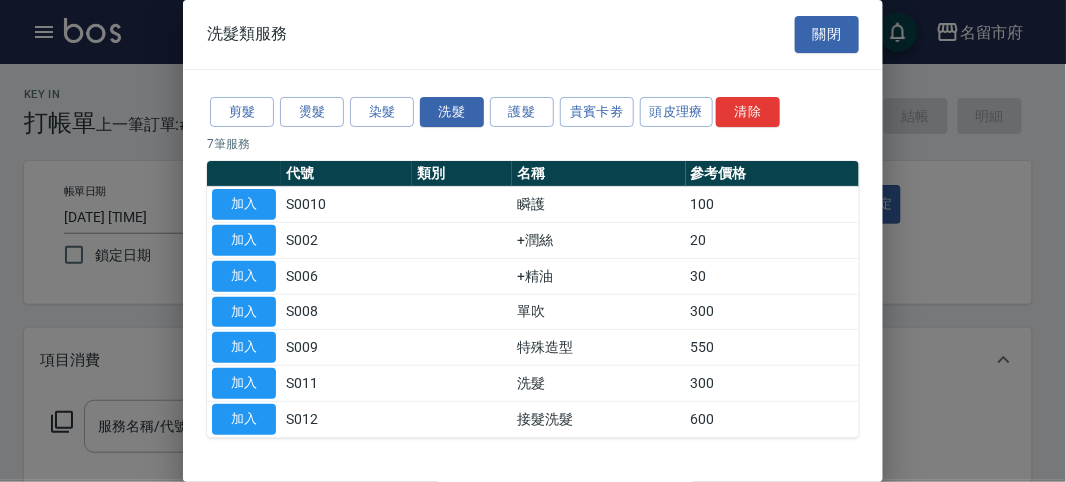click on "加入" at bounding box center [244, 384] 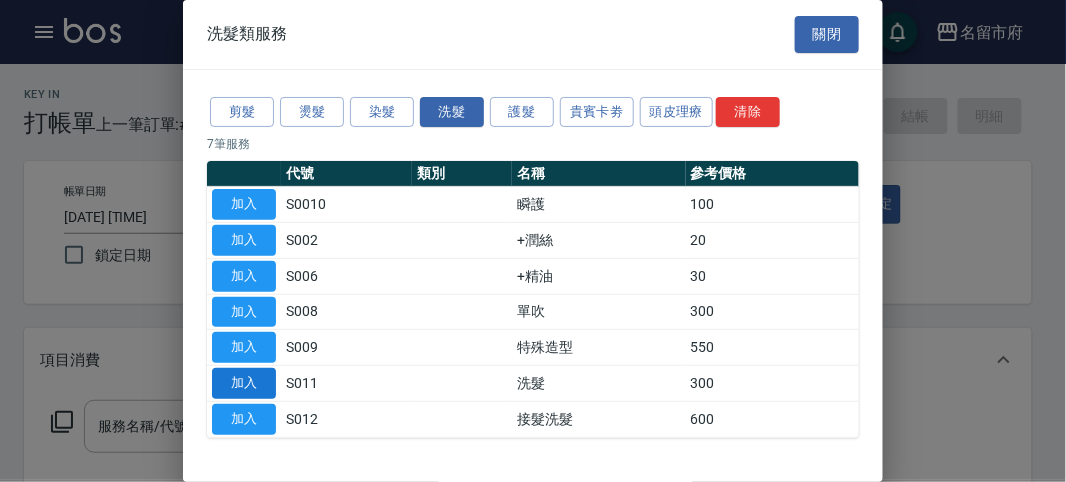 click on "加入" at bounding box center [244, 383] 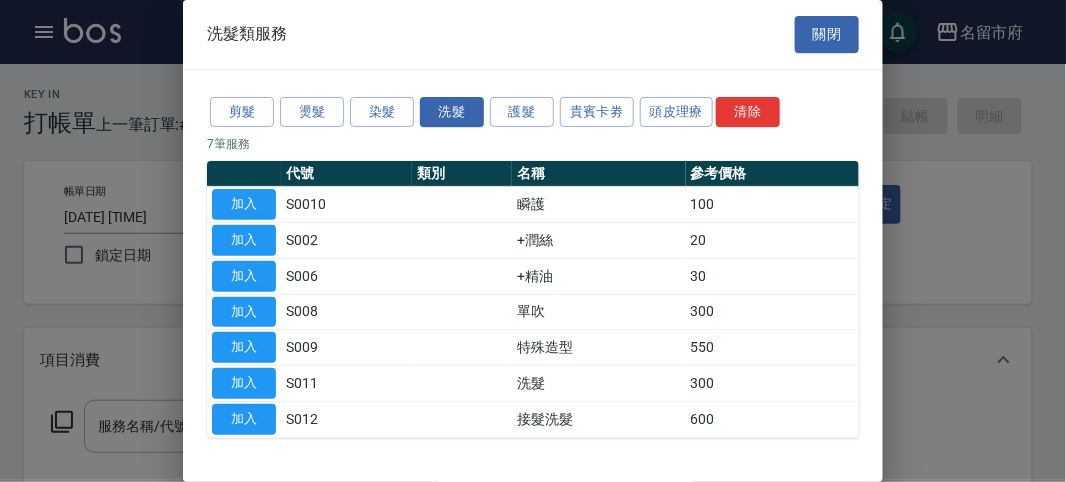 type on "洗髮(S011)" 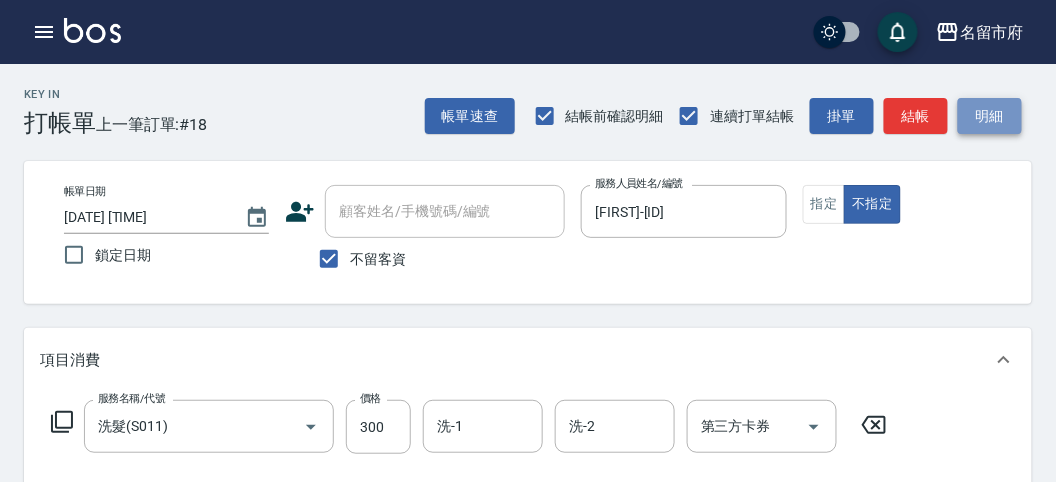 click on "明細" at bounding box center [990, 116] 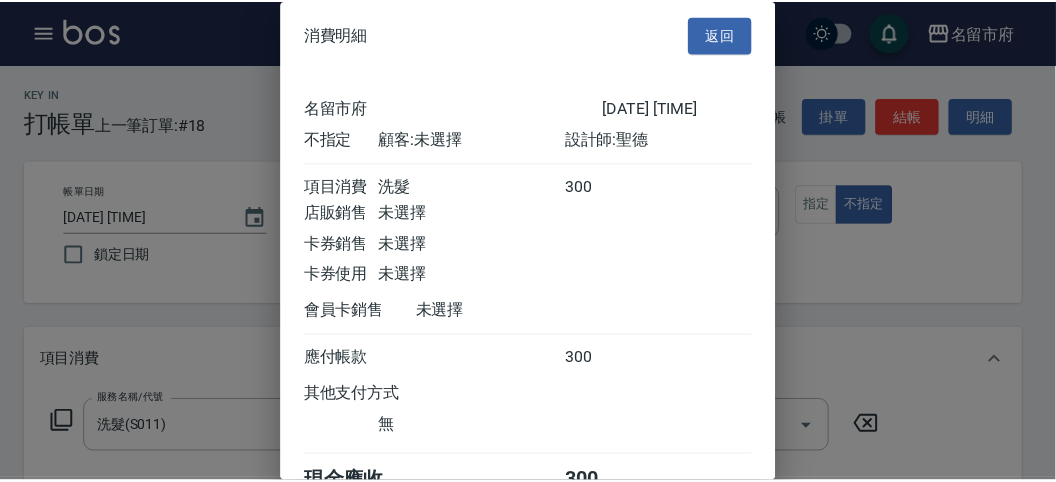 scroll, scrollTop: 111, scrollLeft: 0, axis: vertical 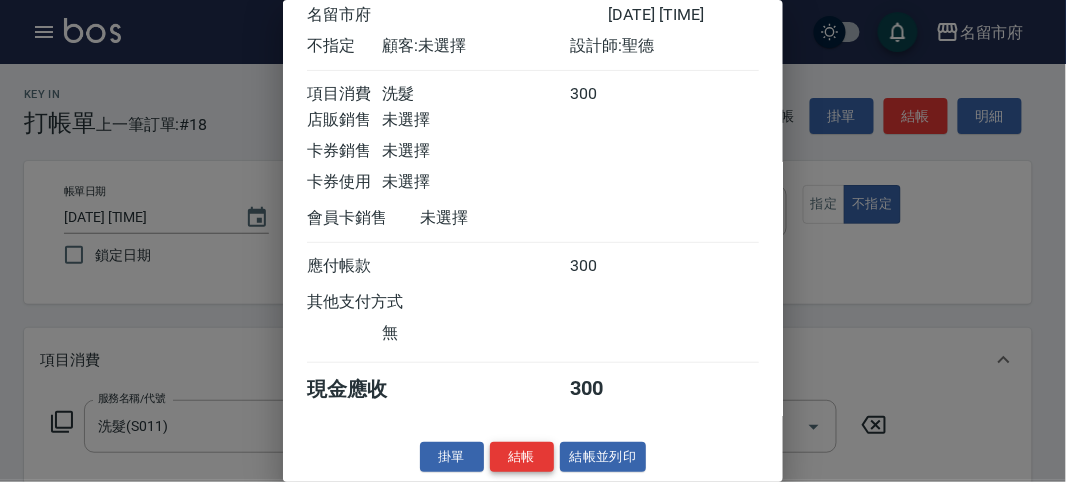 click on "結帳" at bounding box center (522, 457) 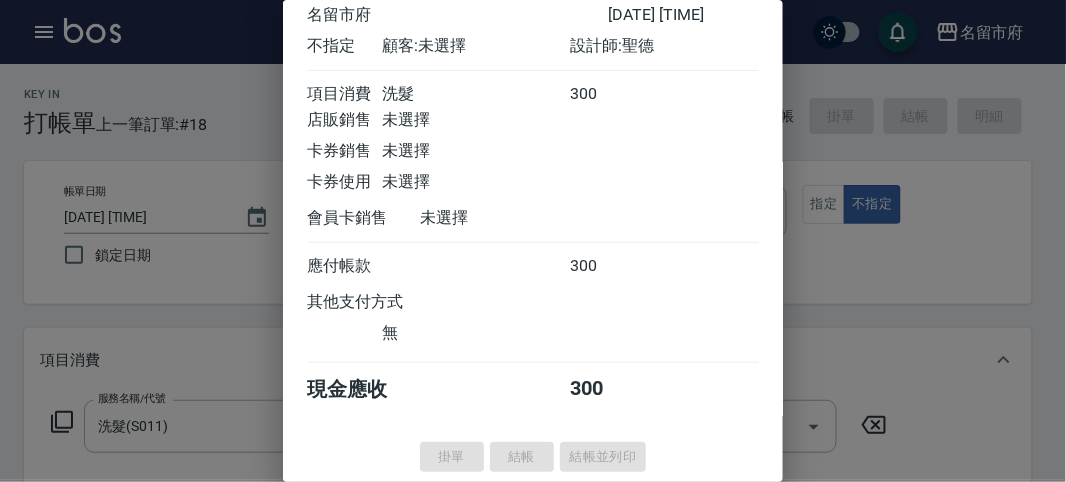 type on "[DATE] [TIME]" 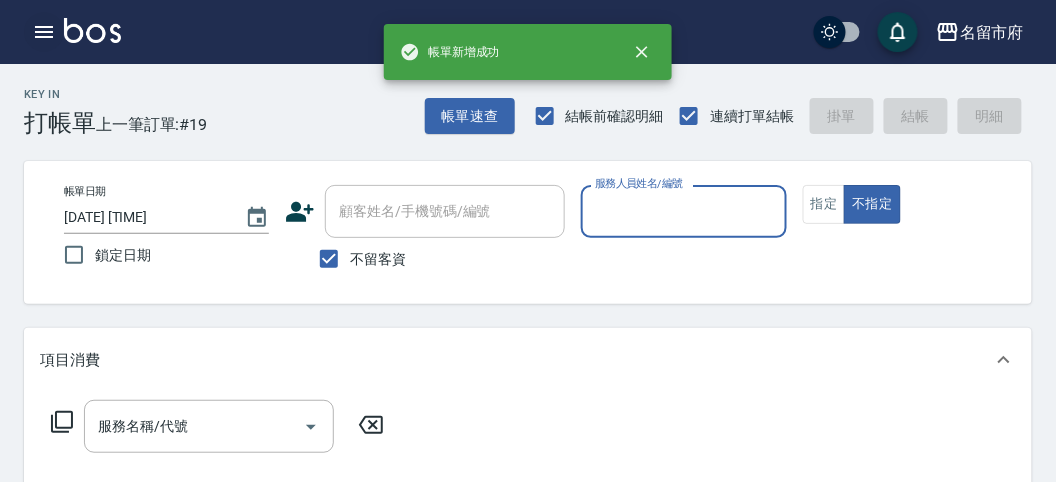 click 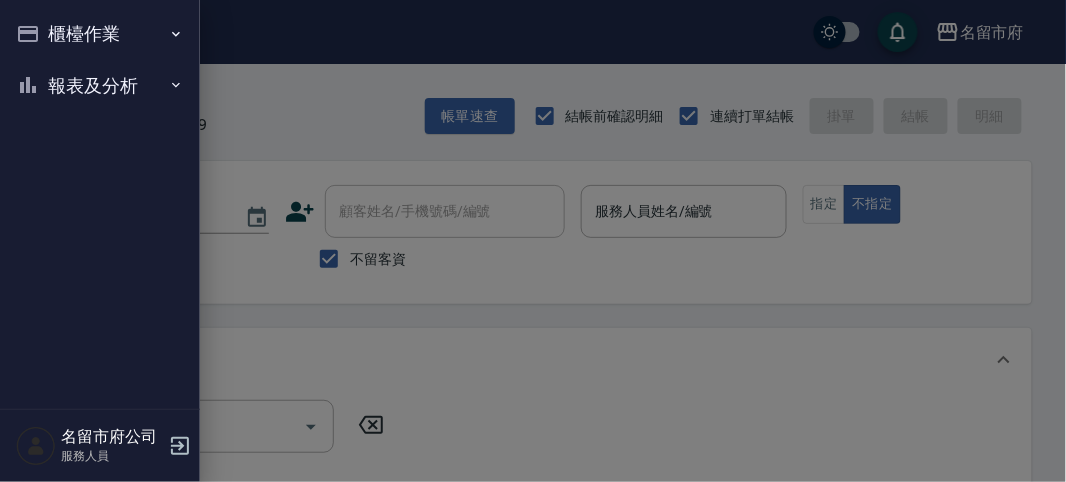 drag, startPoint x: 79, startPoint y: 79, endPoint x: 75, endPoint y: 127, distance: 48.166378 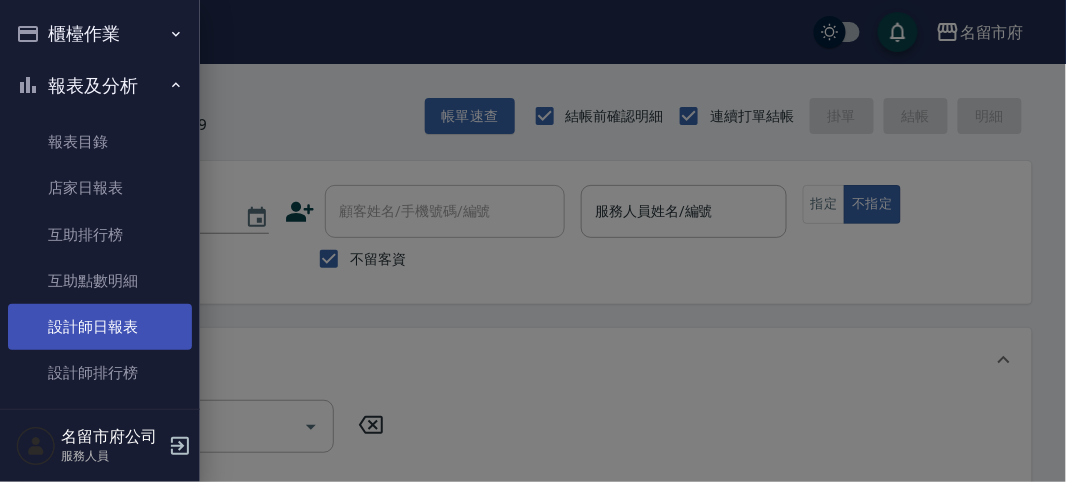click on "設計師日報表" at bounding box center [100, 327] 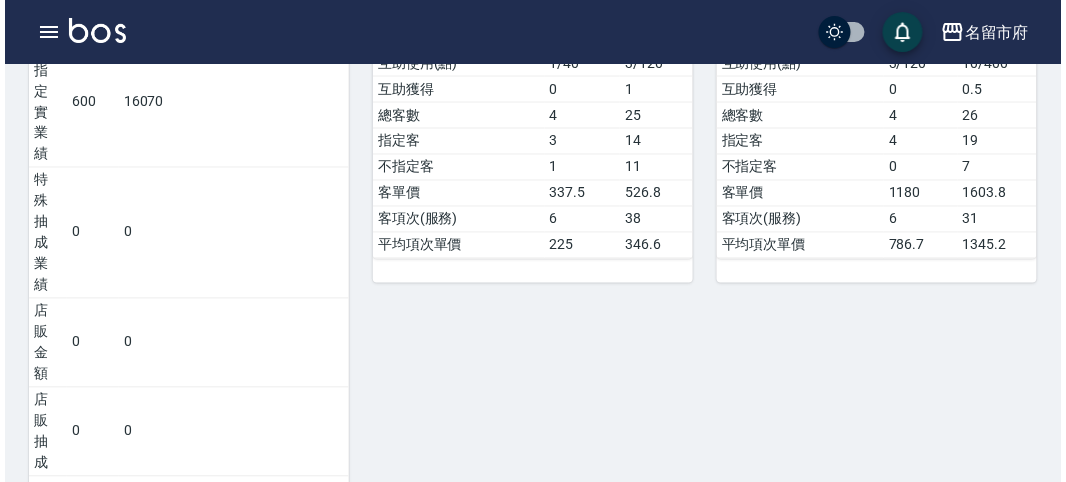 scroll, scrollTop: 777, scrollLeft: 0, axis: vertical 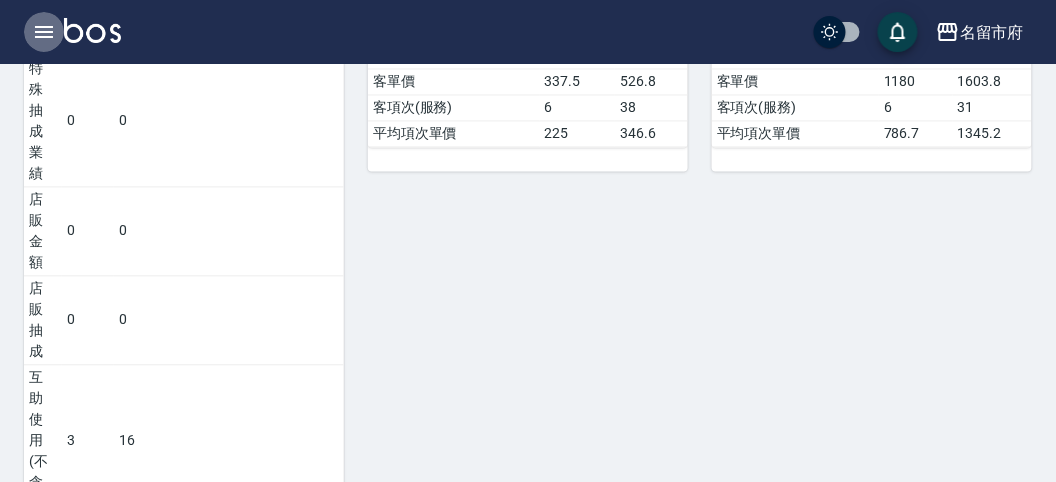 click 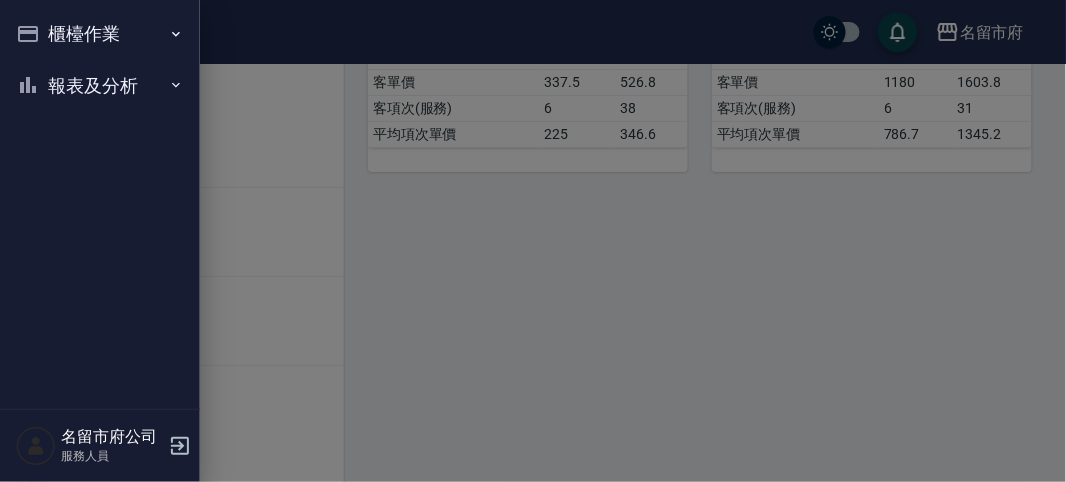 click 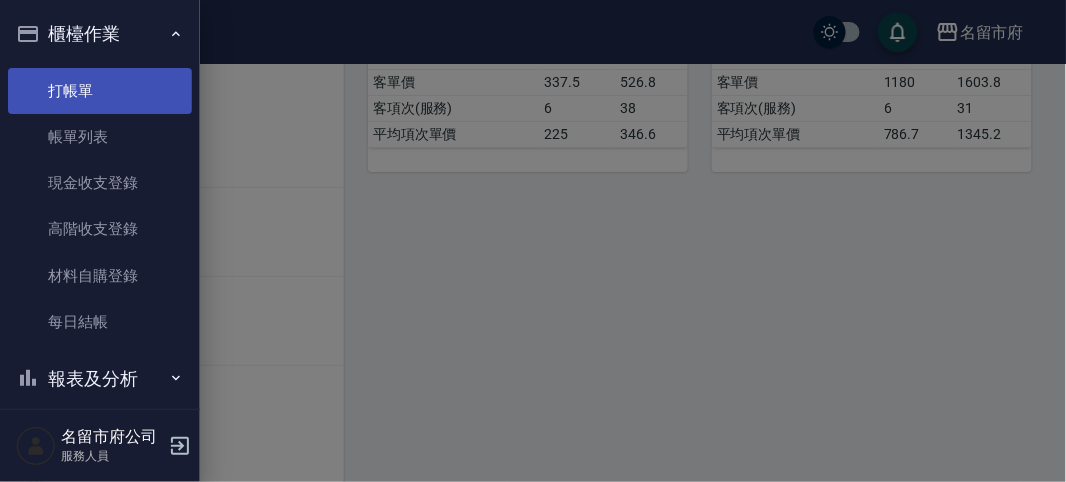 click on "打帳單" at bounding box center [100, 91] 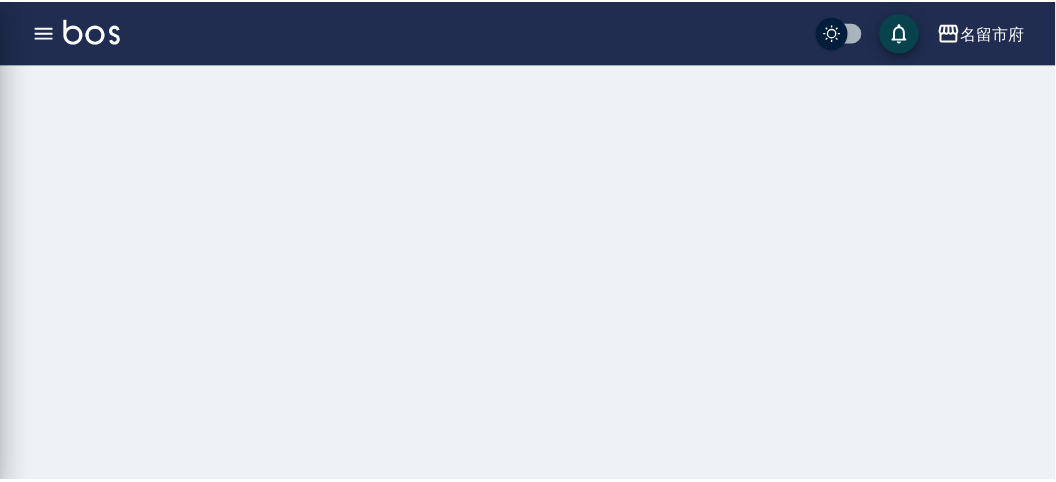 scroll, scrollTop: 0, scrollLeft: 0, axis: both 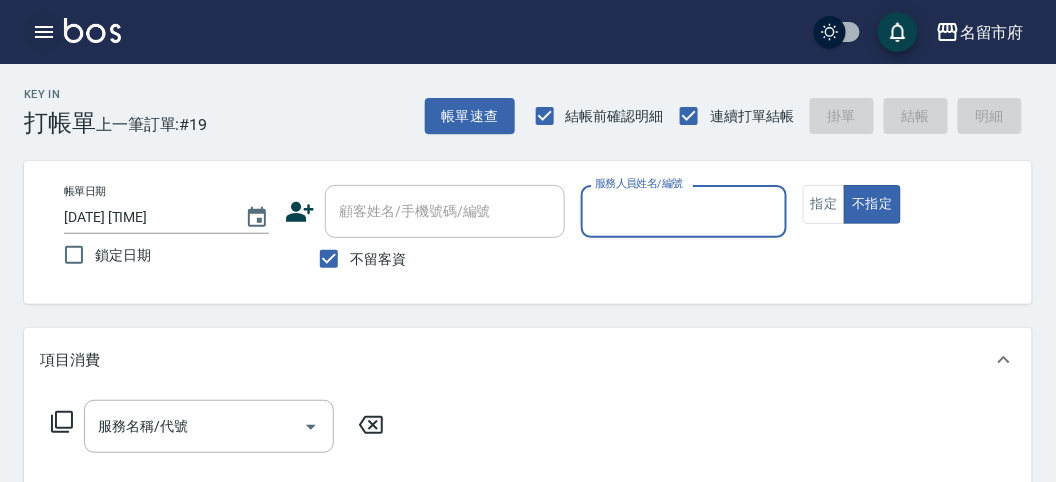 click 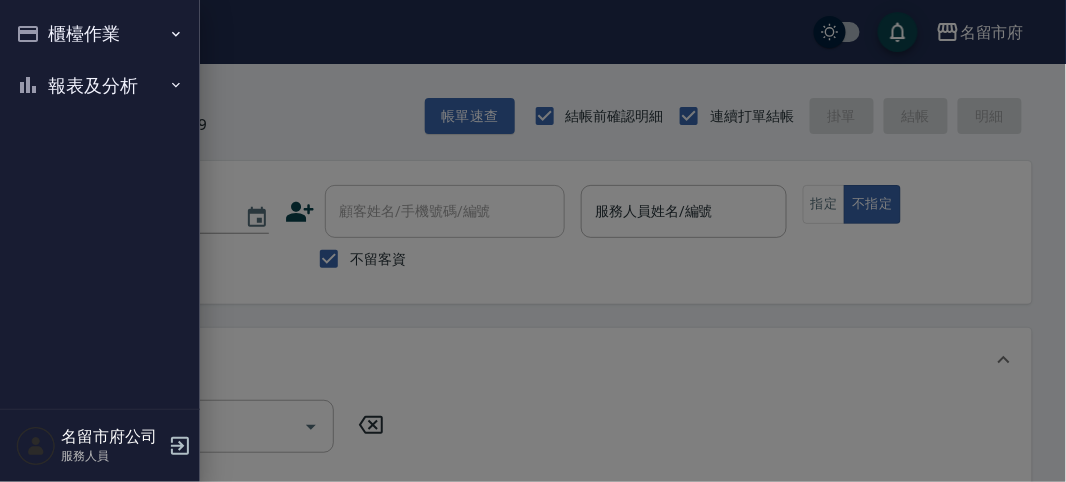 click on "報表及分析" at bounding box center [100, 86] 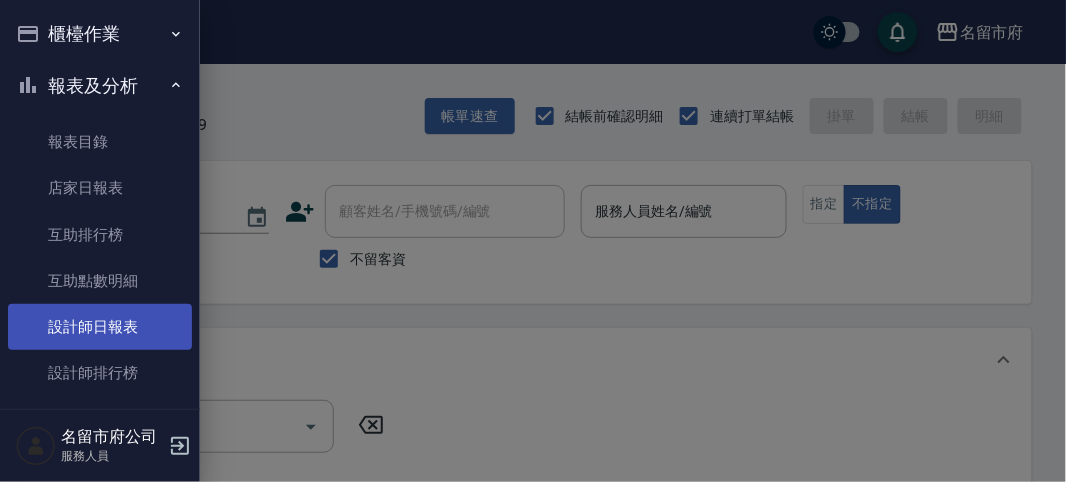 click on "設計師日報表" at bounding box center [100, 327] 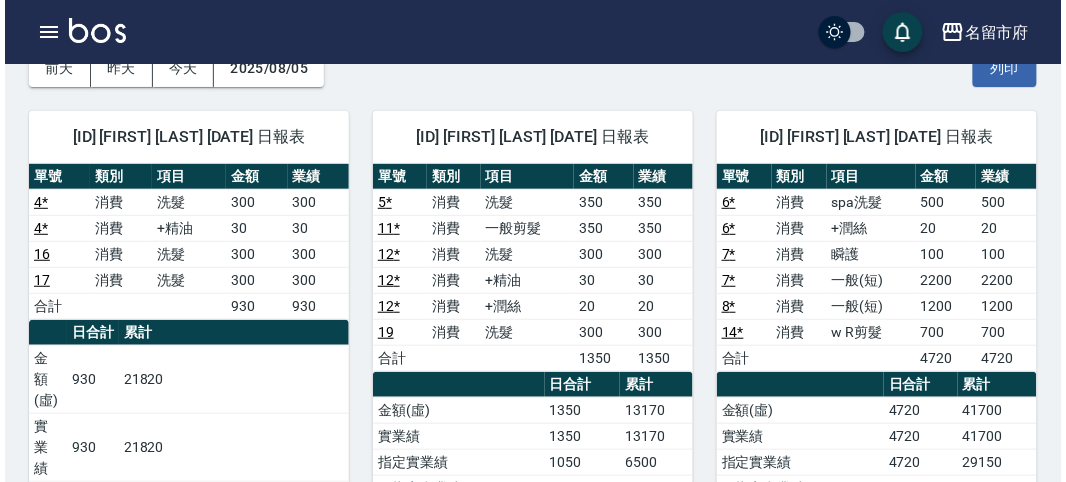 scroll, scrollTop: 1000, scrollLeft: 0, axis: vertical 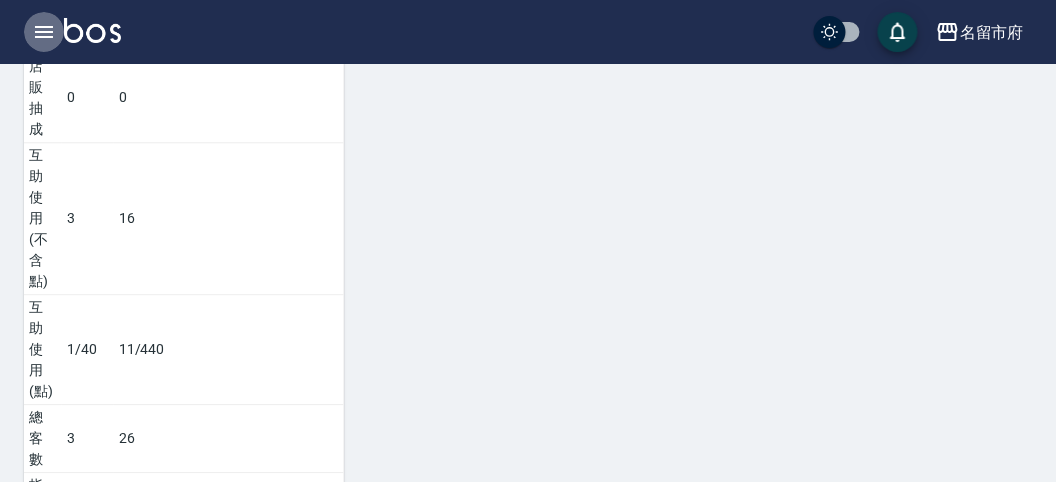 click 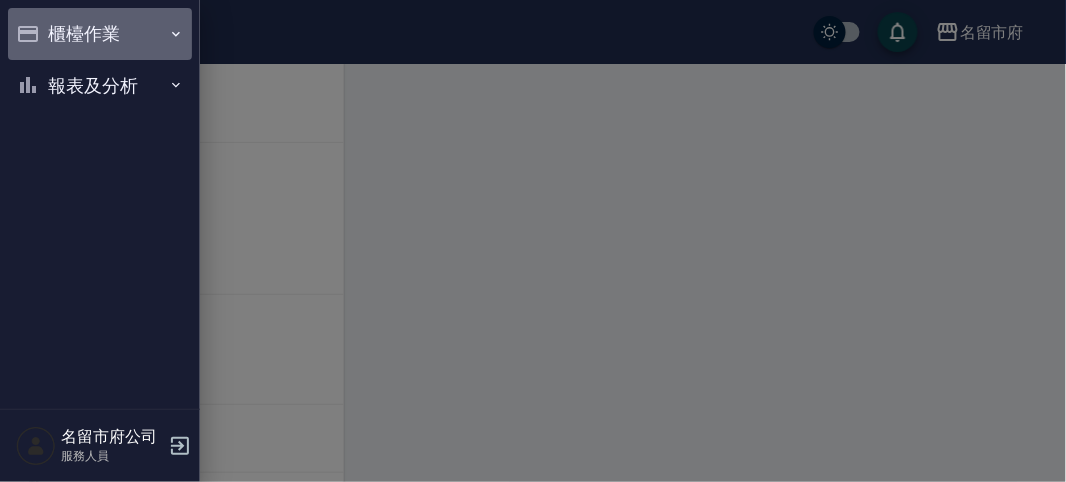click on "櫃檯作業" at bounding box center [100, 34] 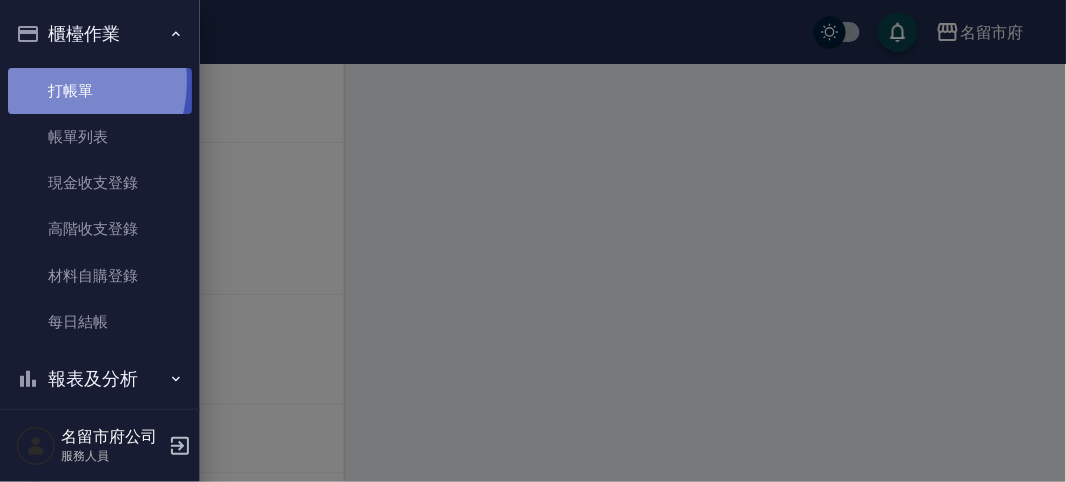 click on "打帳單" at bounding box center [100, 91] 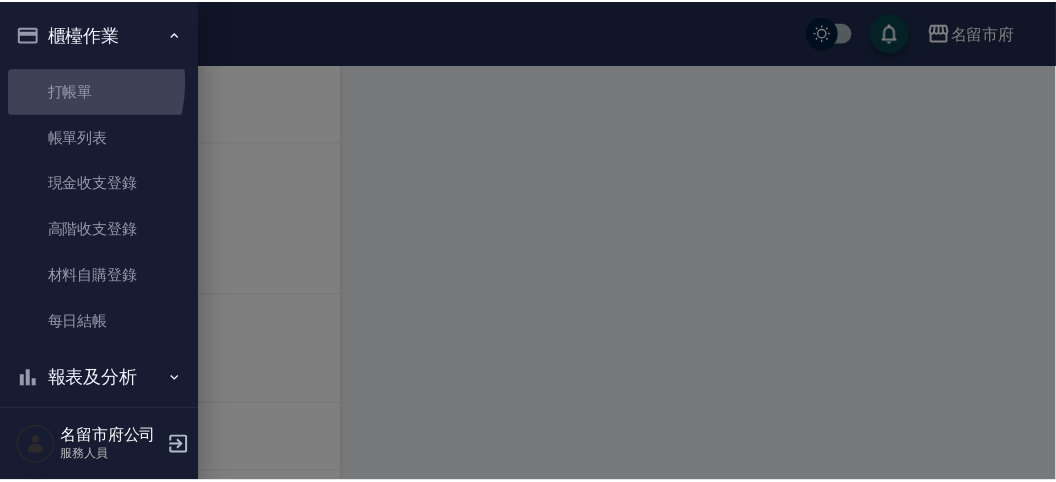 scroll, scrollTop: 0, scrollLeft: 0, axis: both 